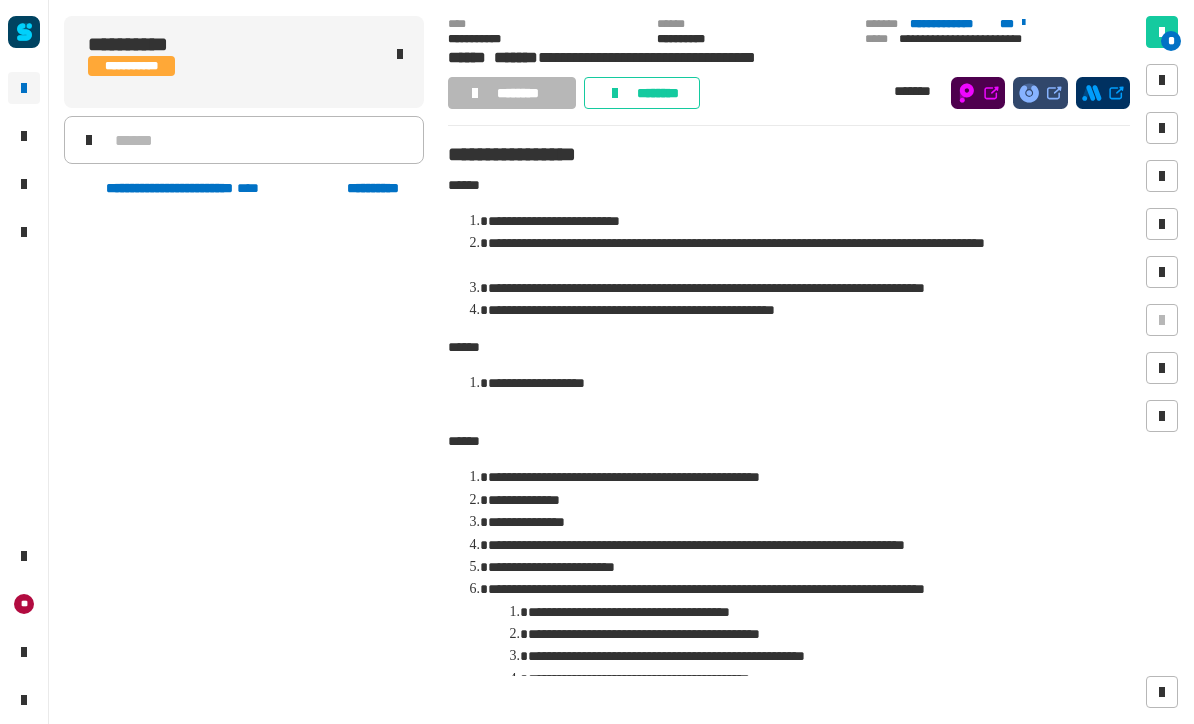 scroll, scrollTop: 0, scrollLeft: 0, axis: both 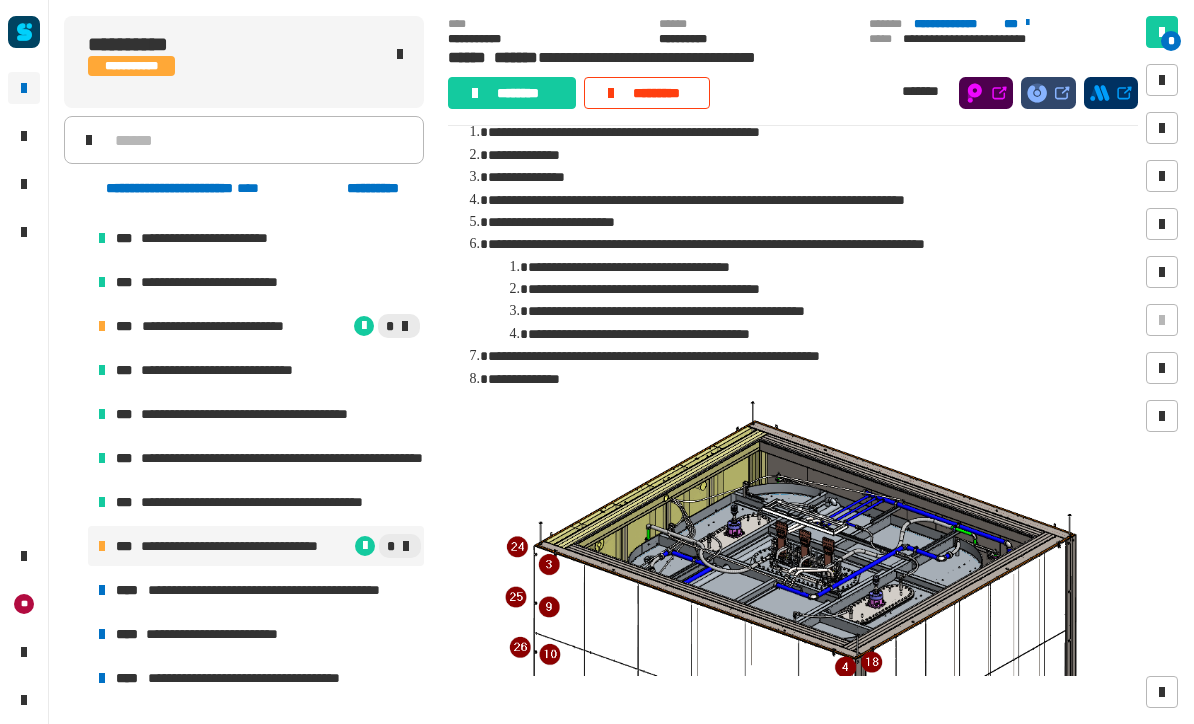 click on "********" 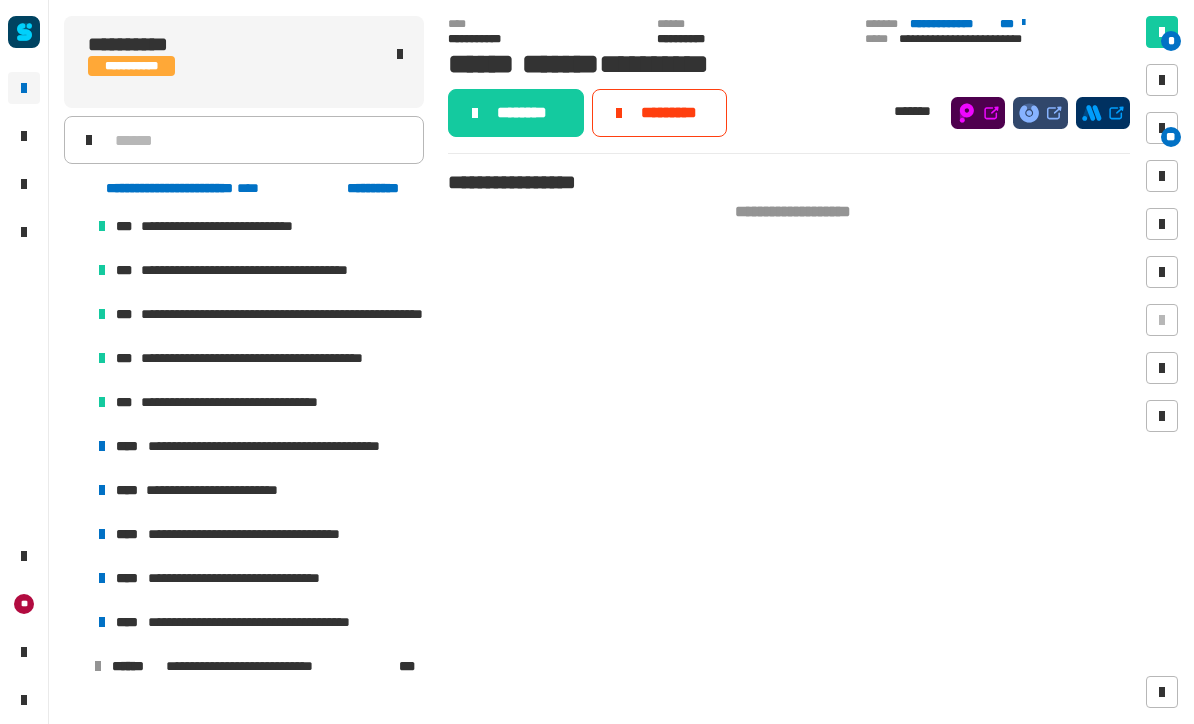 scroll, scrollTop: 2591, scrollLeft: 0, axis: vertical 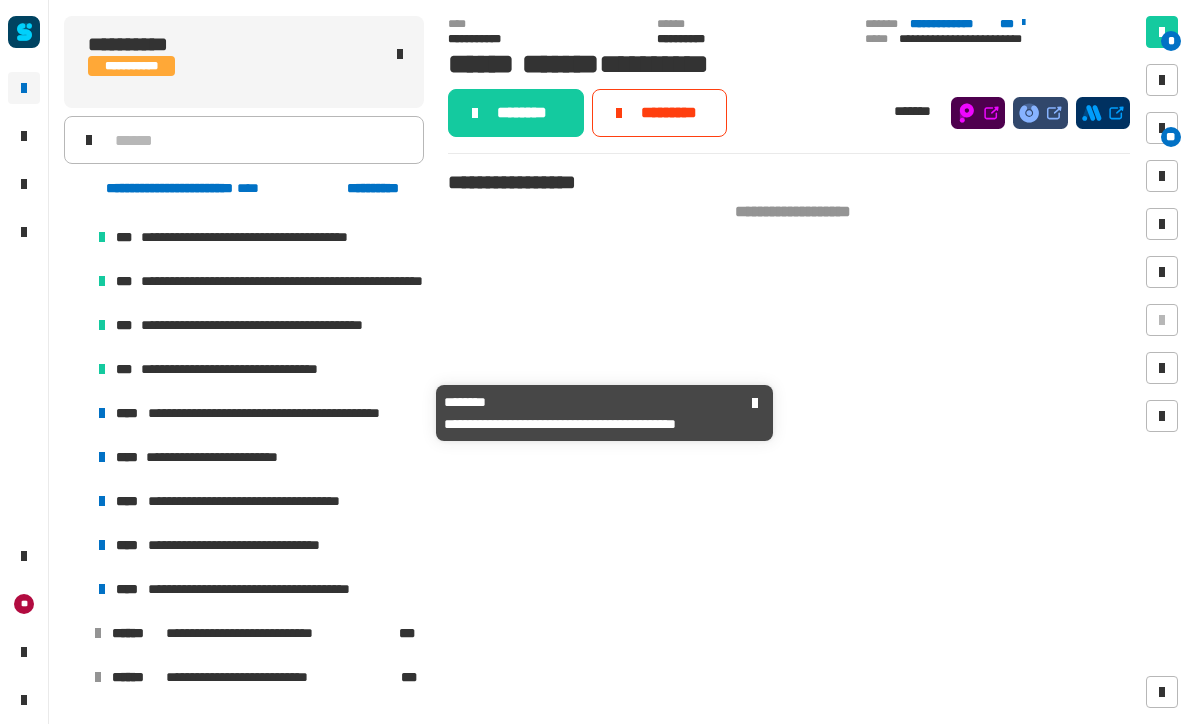 click on "**********" at bounding box center [256, 413] 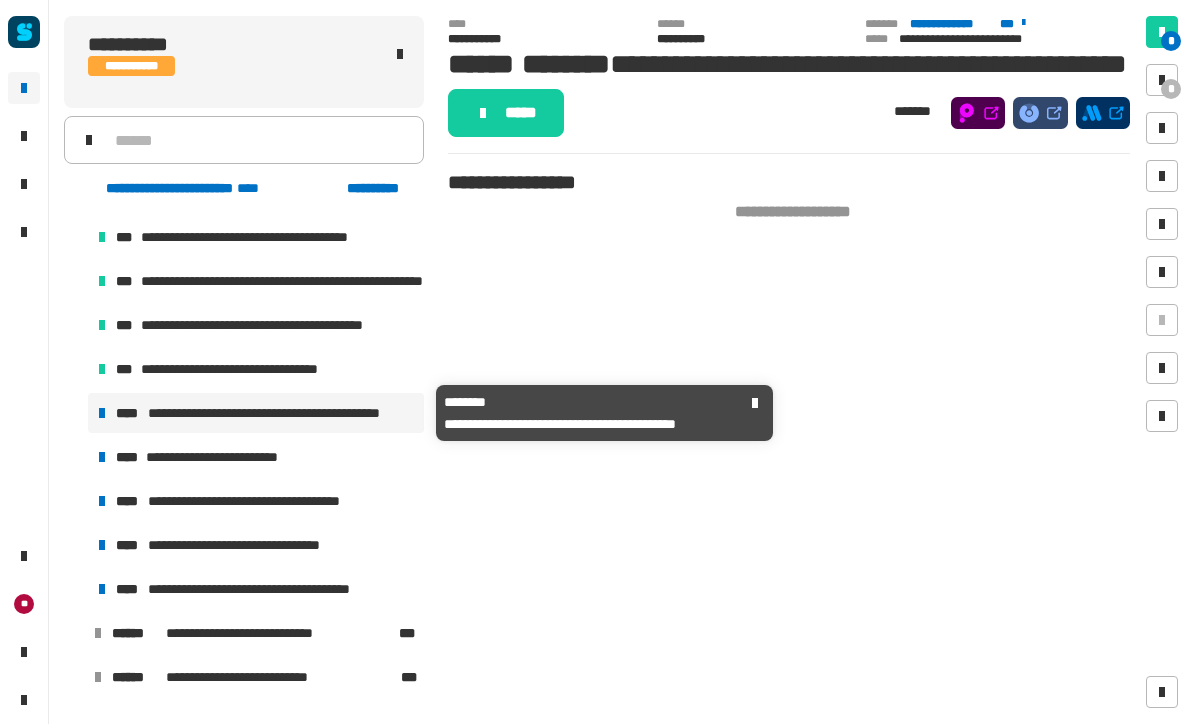click on "**********" at bounding box center [294, 413] 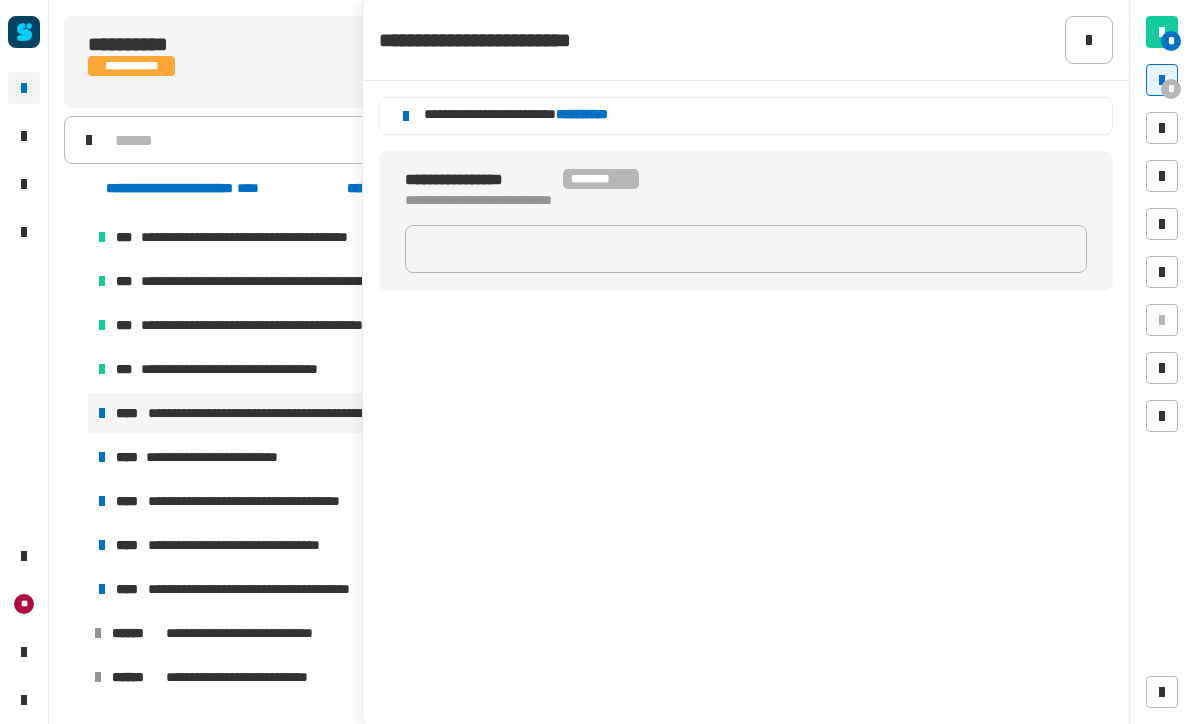 click 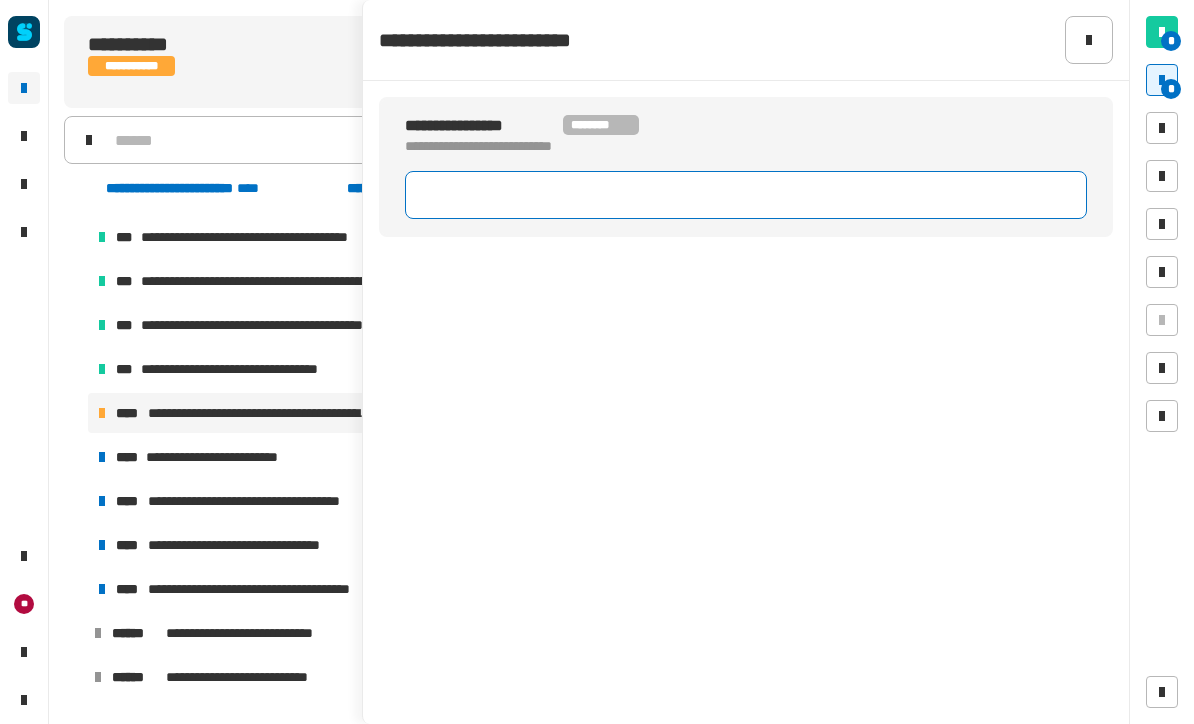 click 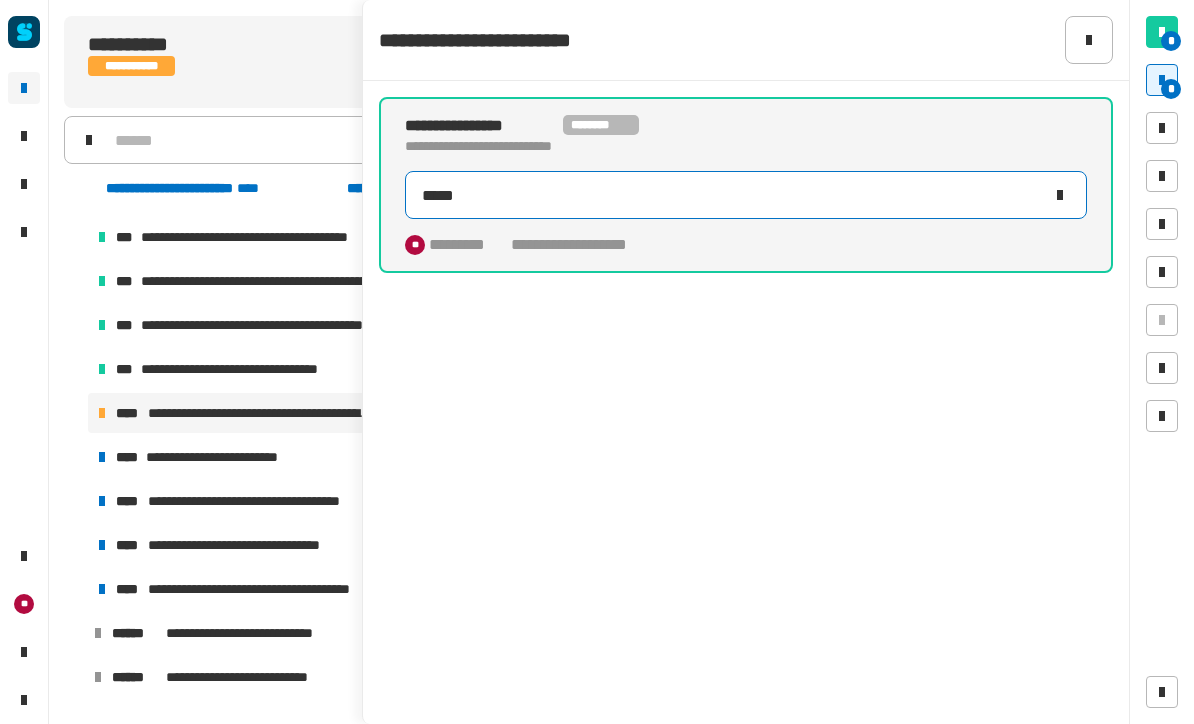 type on "******" 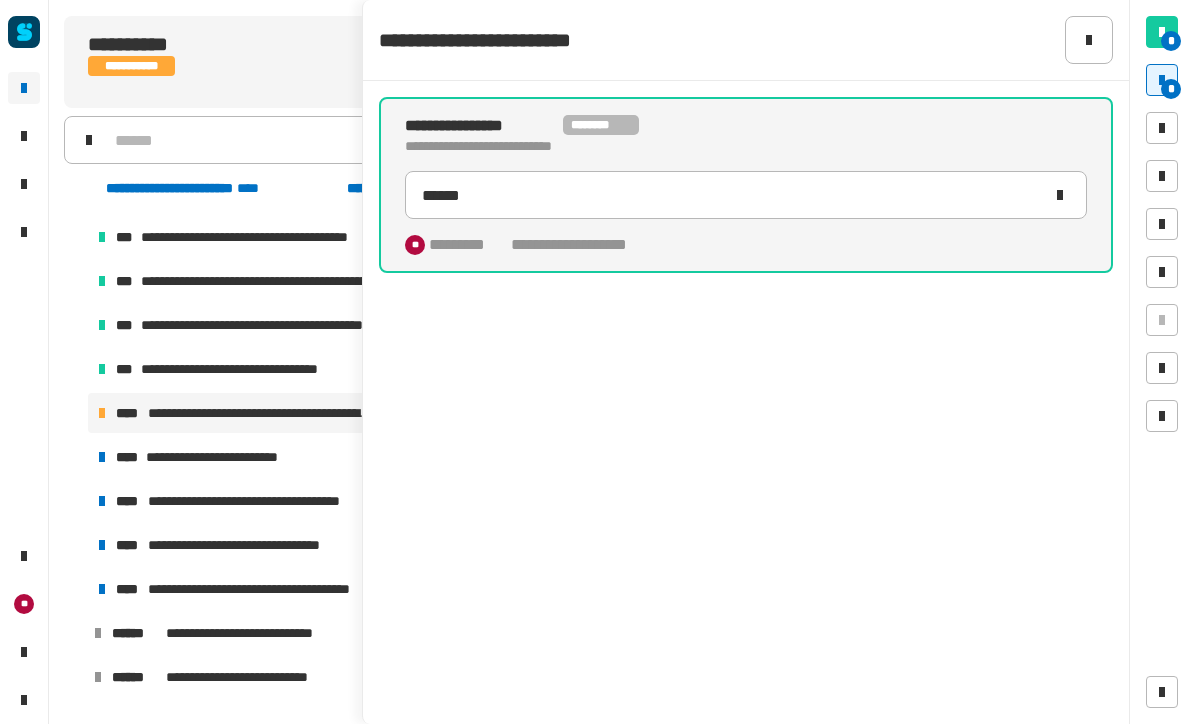click on "*" at bounding box center (1162, 80) 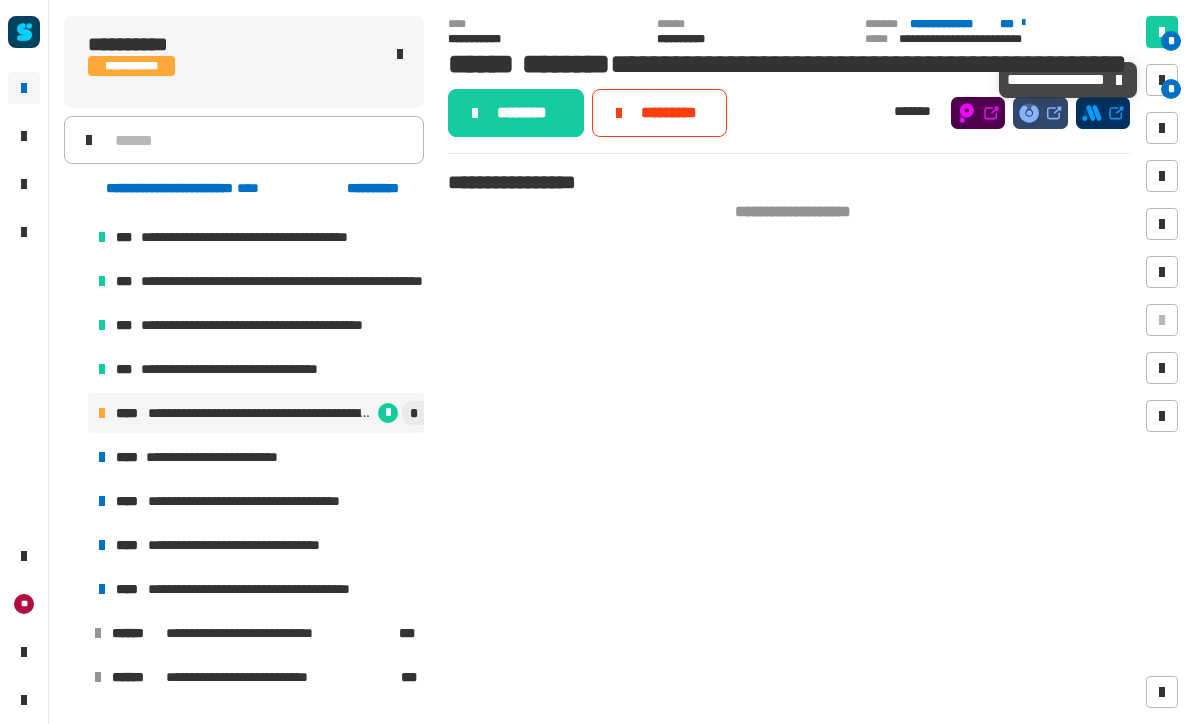 click on "********" 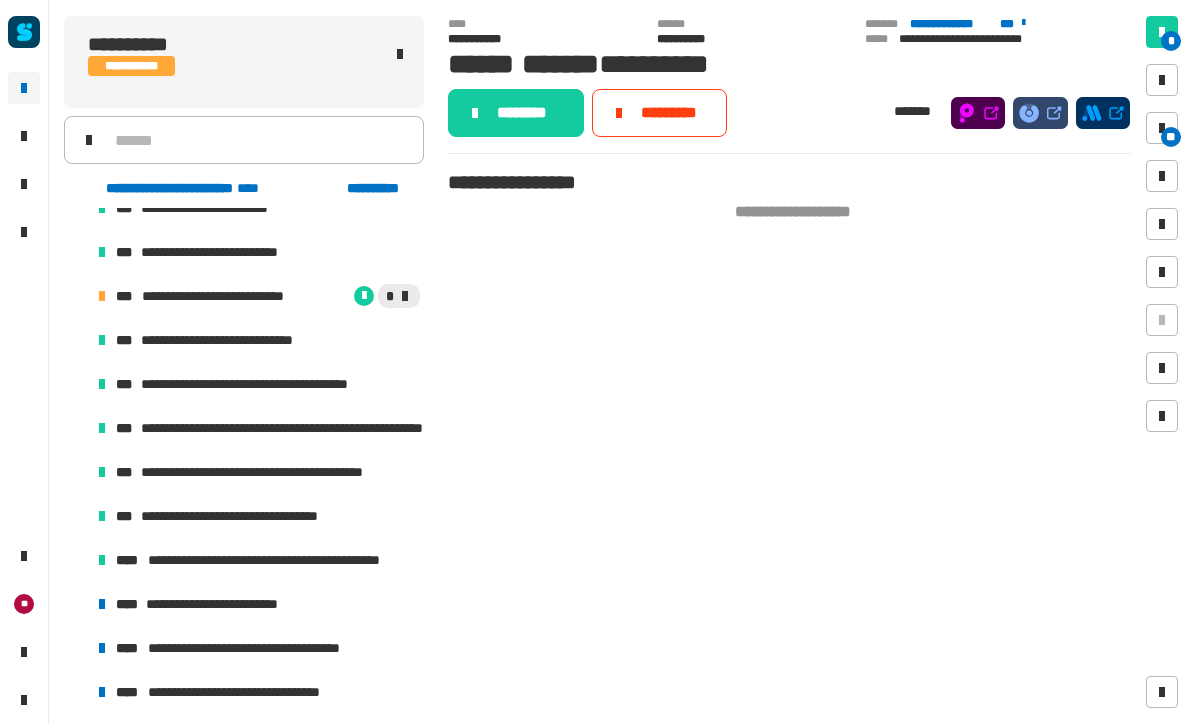 scroll, scrollTop: 2434, scrollLeft: 0, axis: vertical 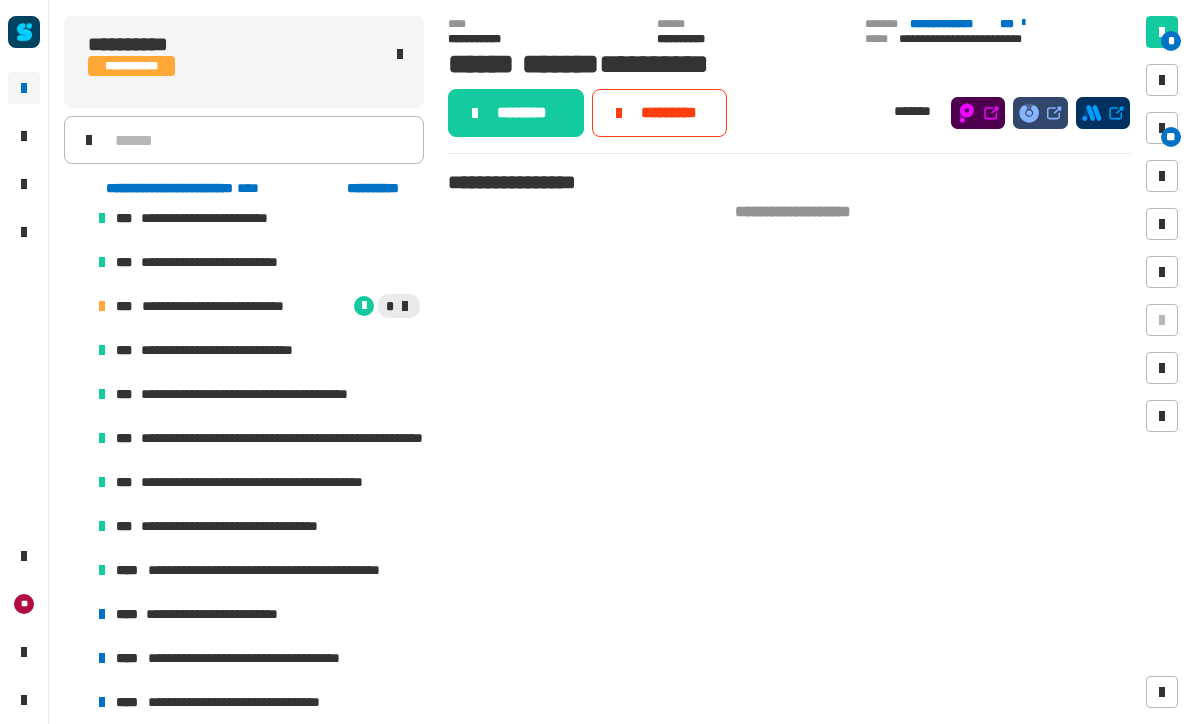 click on "**********" at bounding box center (256, 306) 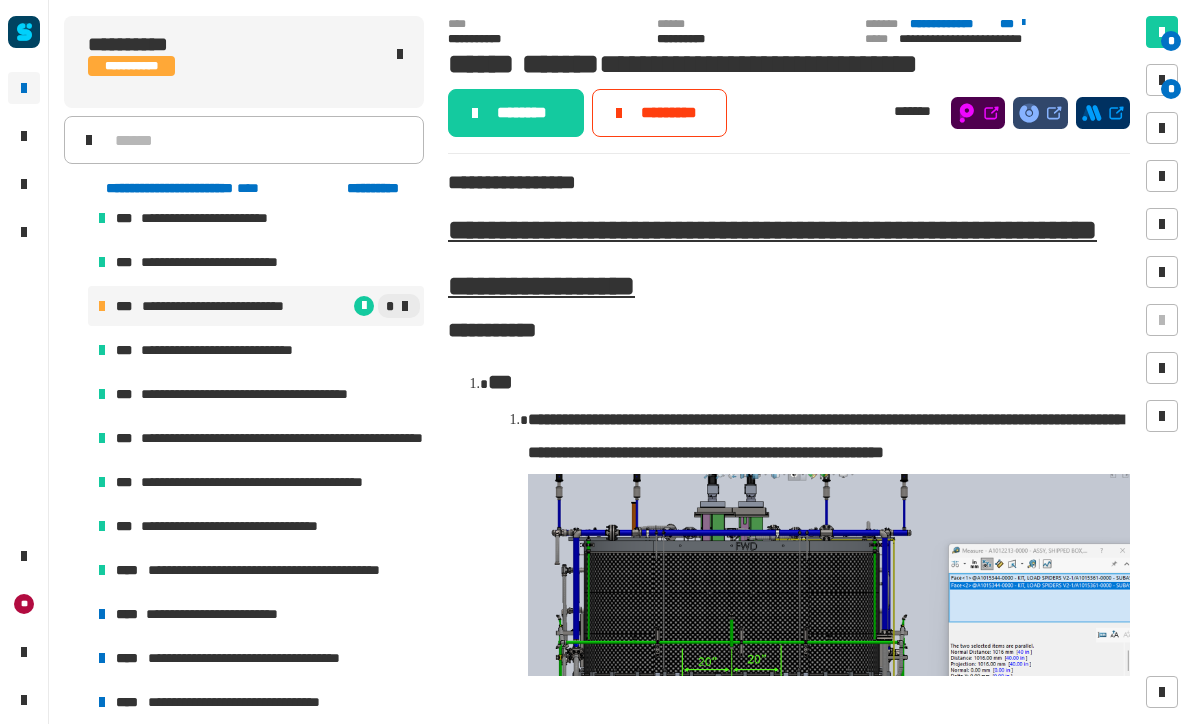 click on "********" 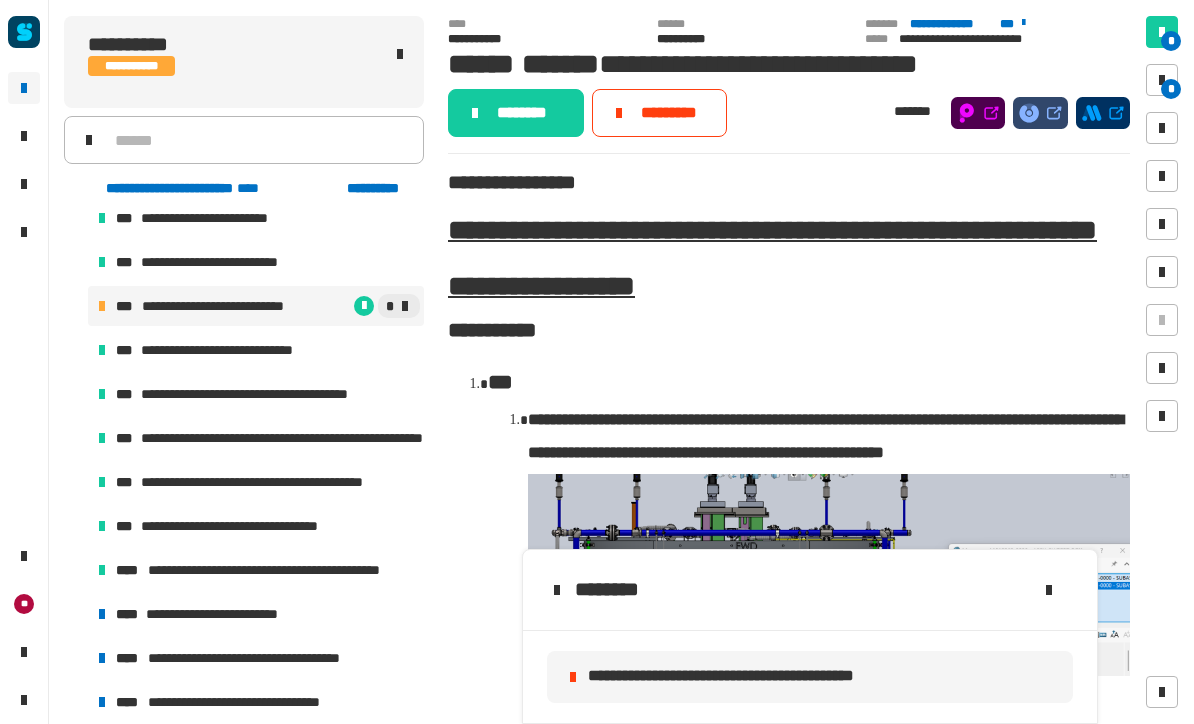 click on "**********" 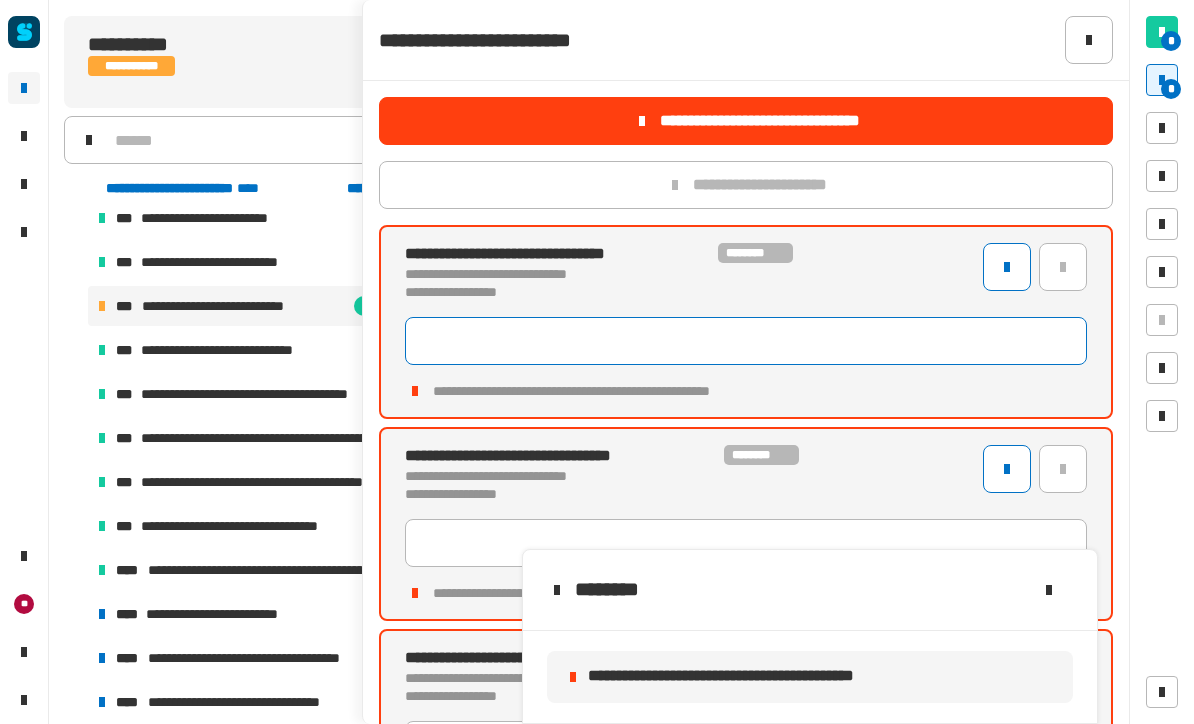 click 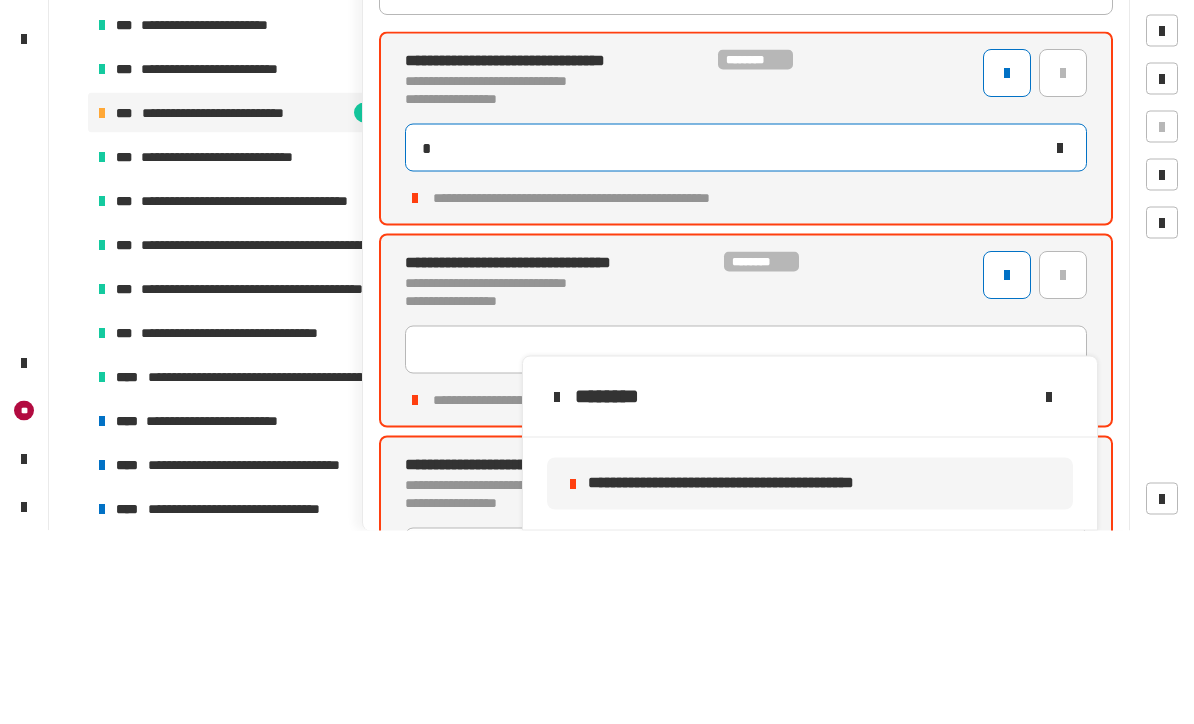 type on "**" 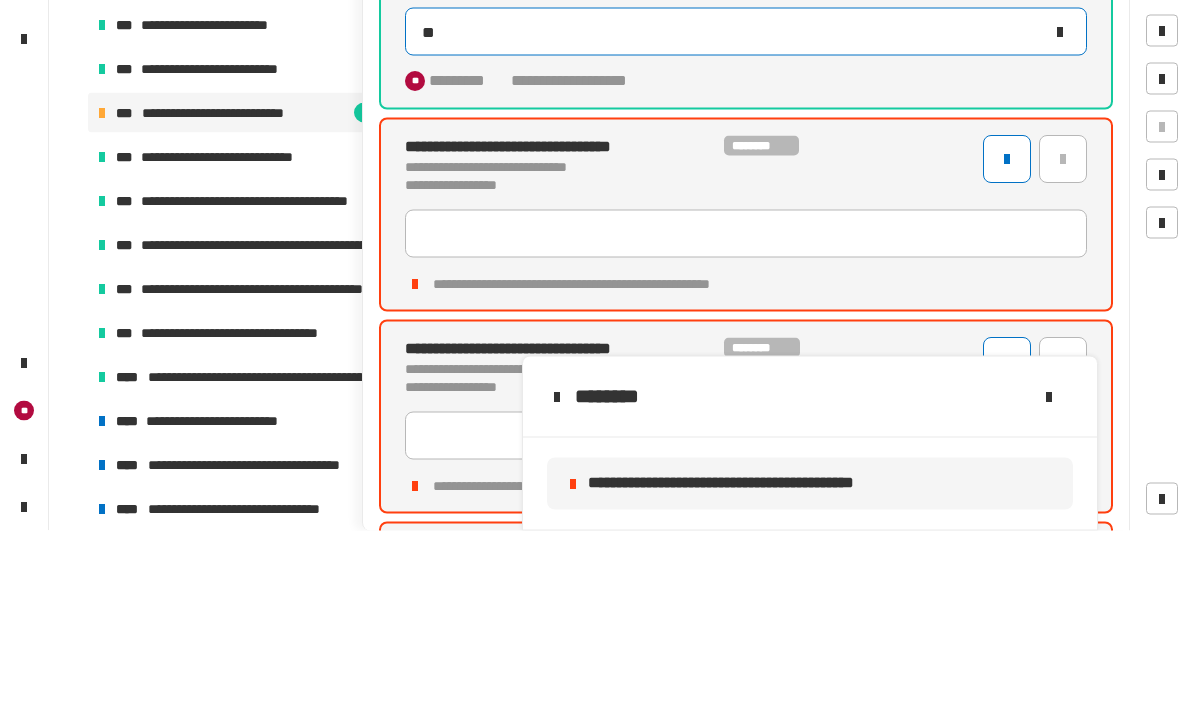 scroll, scrollTop: 125, scrollLeft: 0, axis: vertical 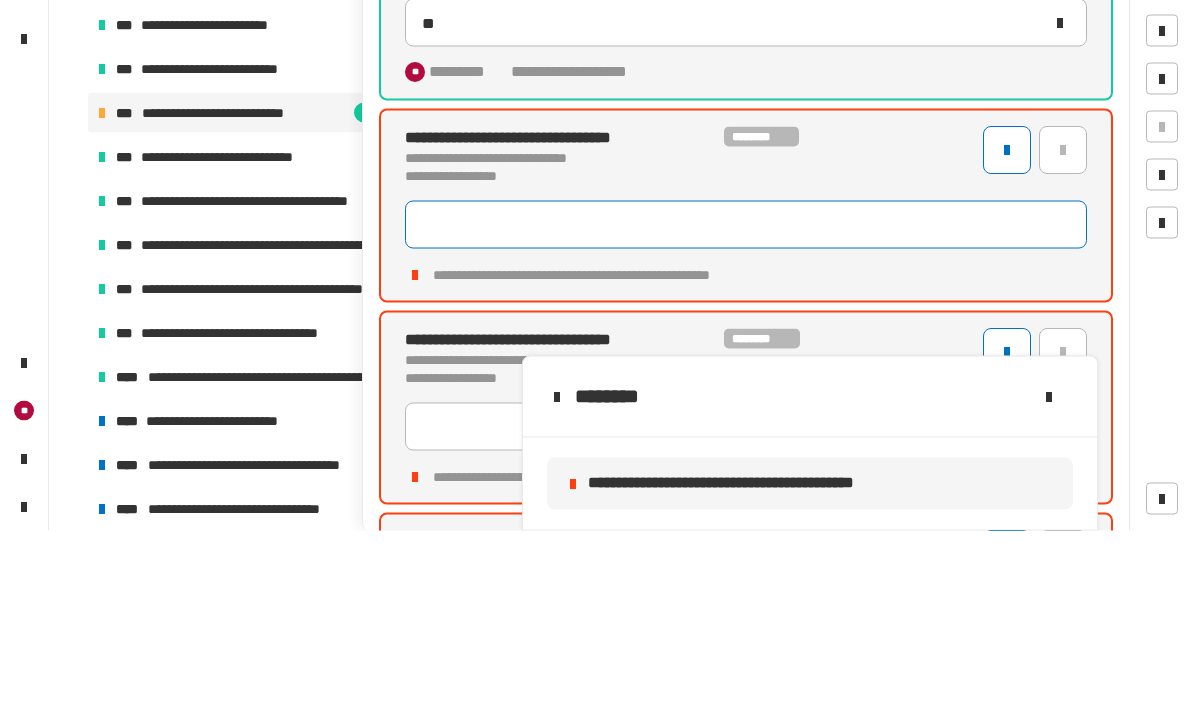 click 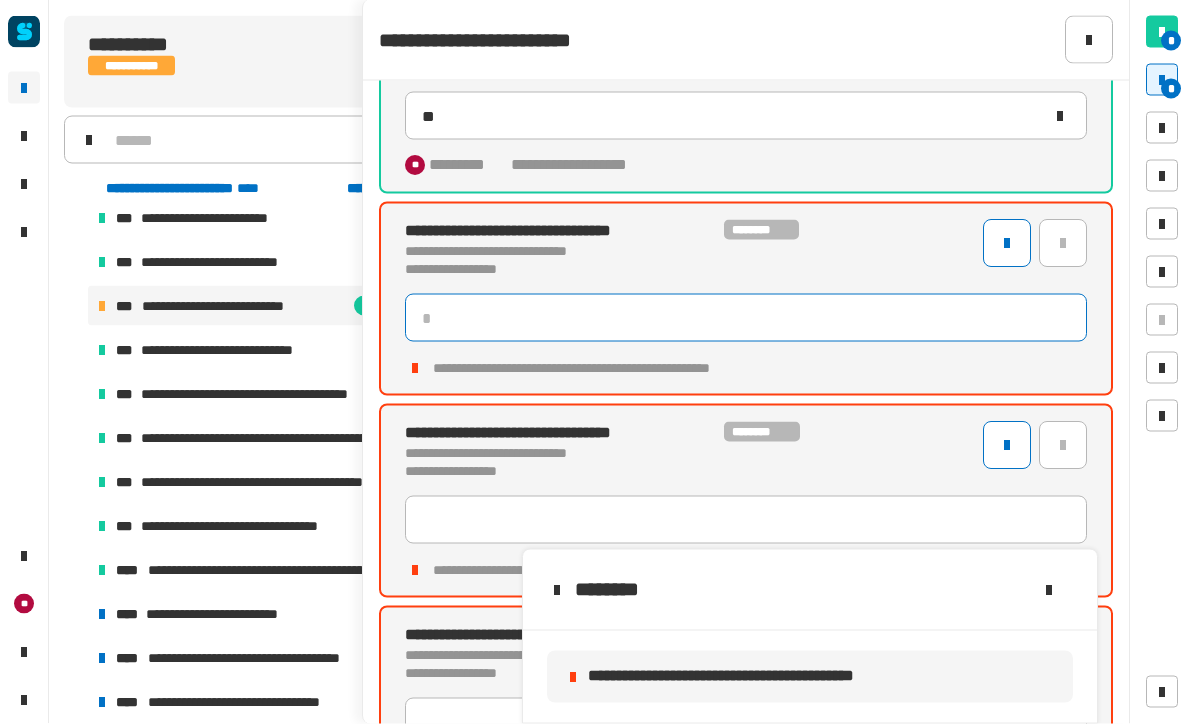 scroll, scrollTop: 277, scrollLeft: 0, axis: vertical 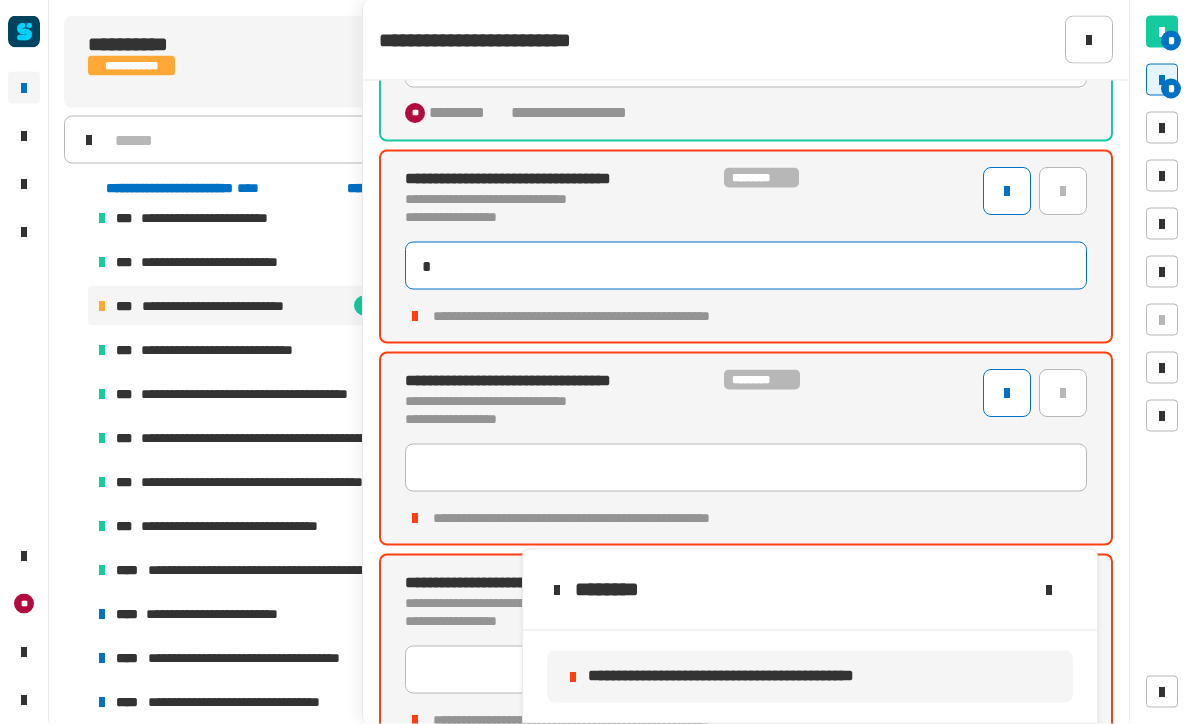type on "**" 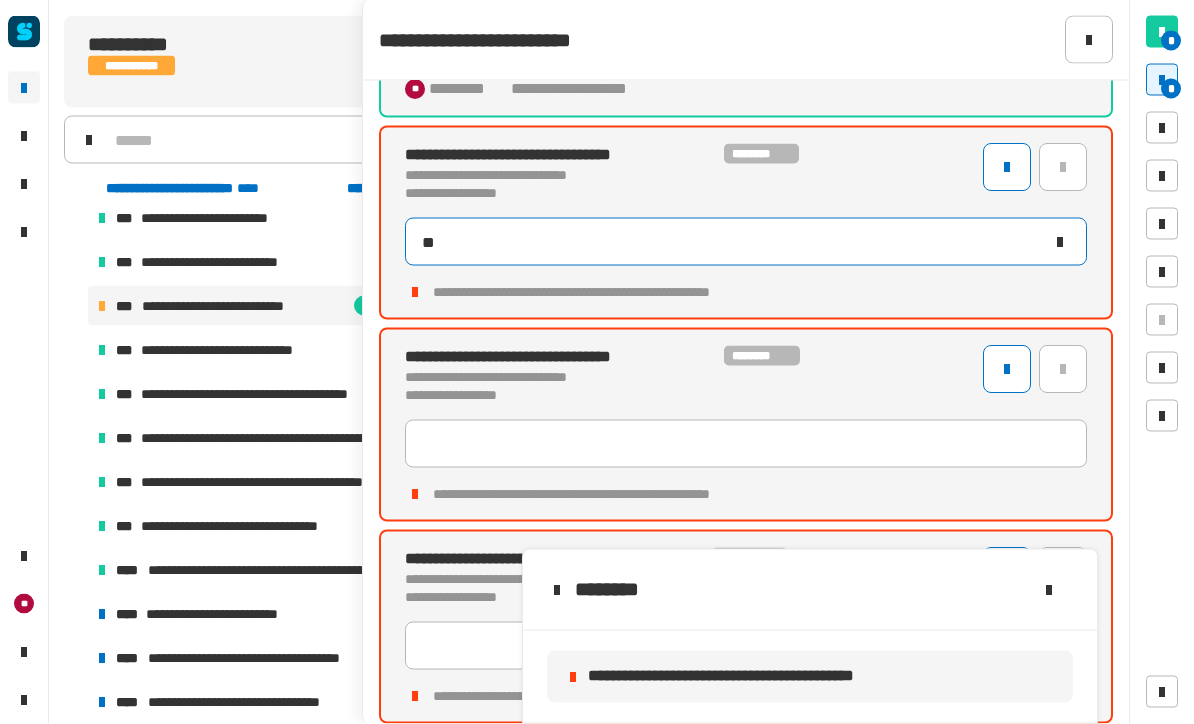 type on "**" 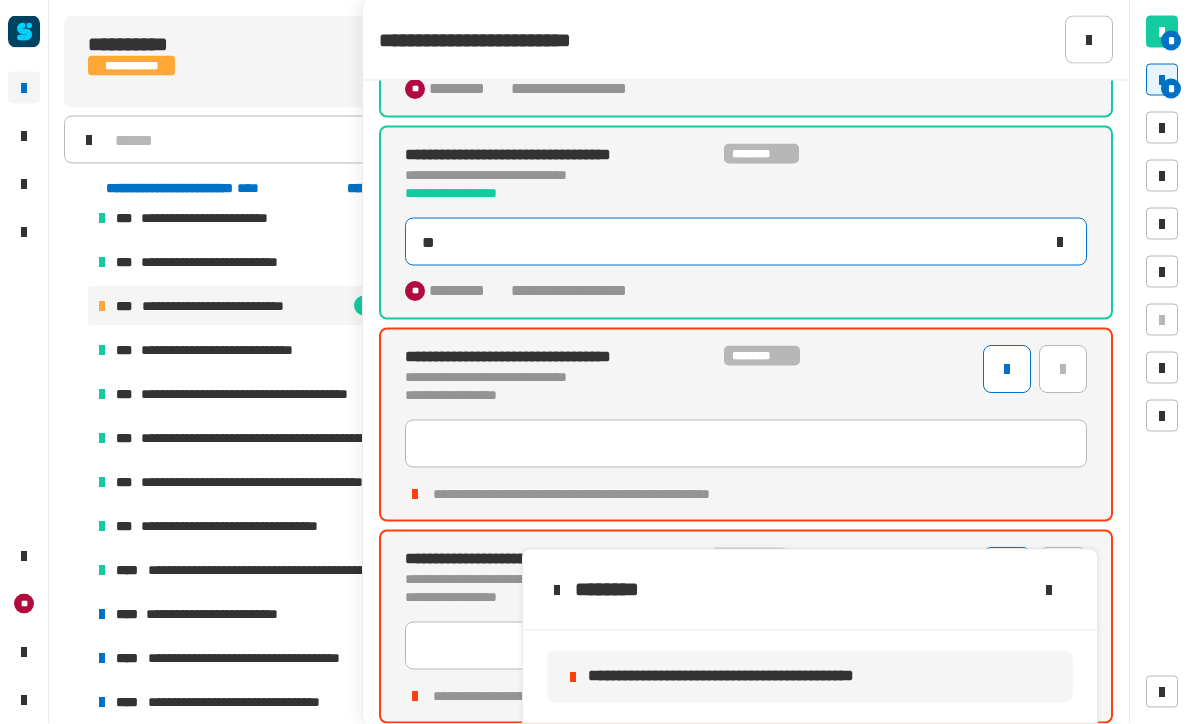 scroll, scrollTop: 301, scrollLeft: 0, axis: vertical 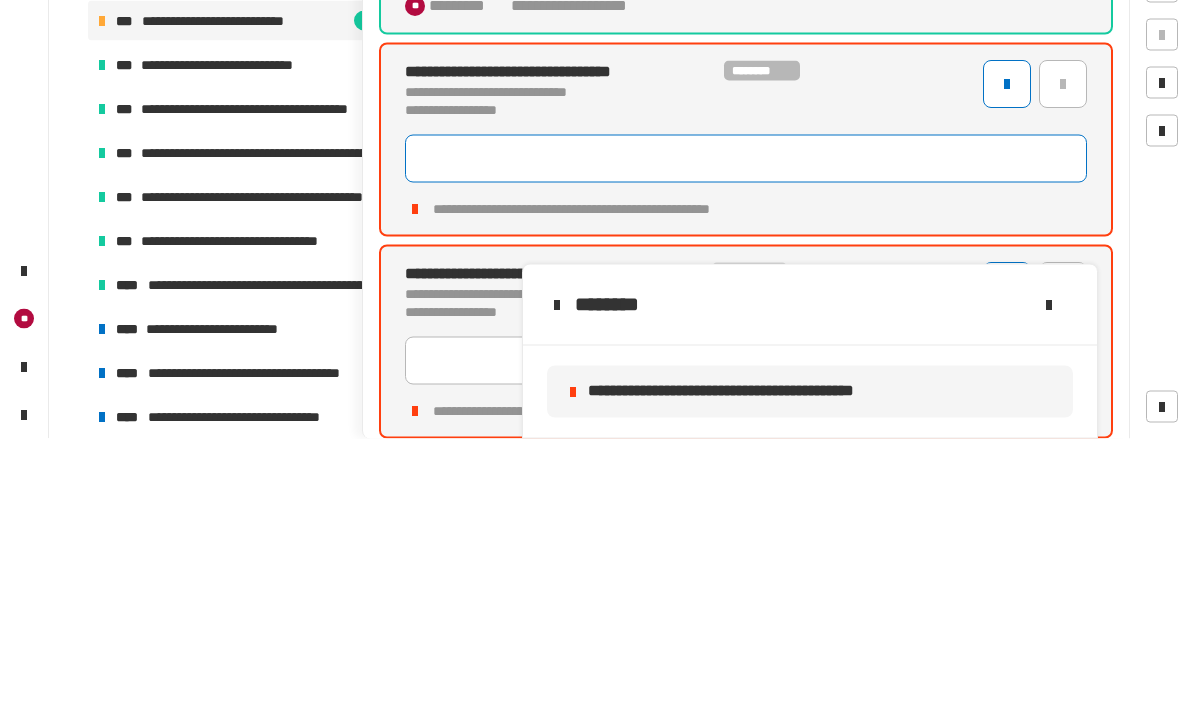 click 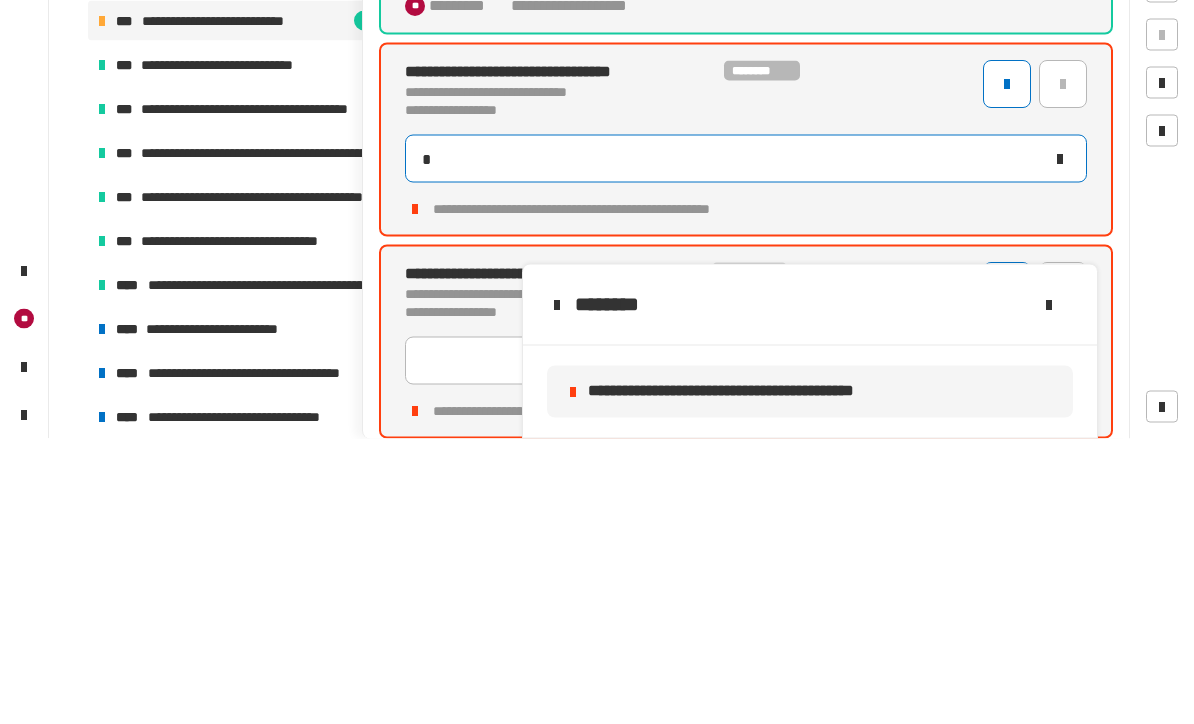 type on "**" 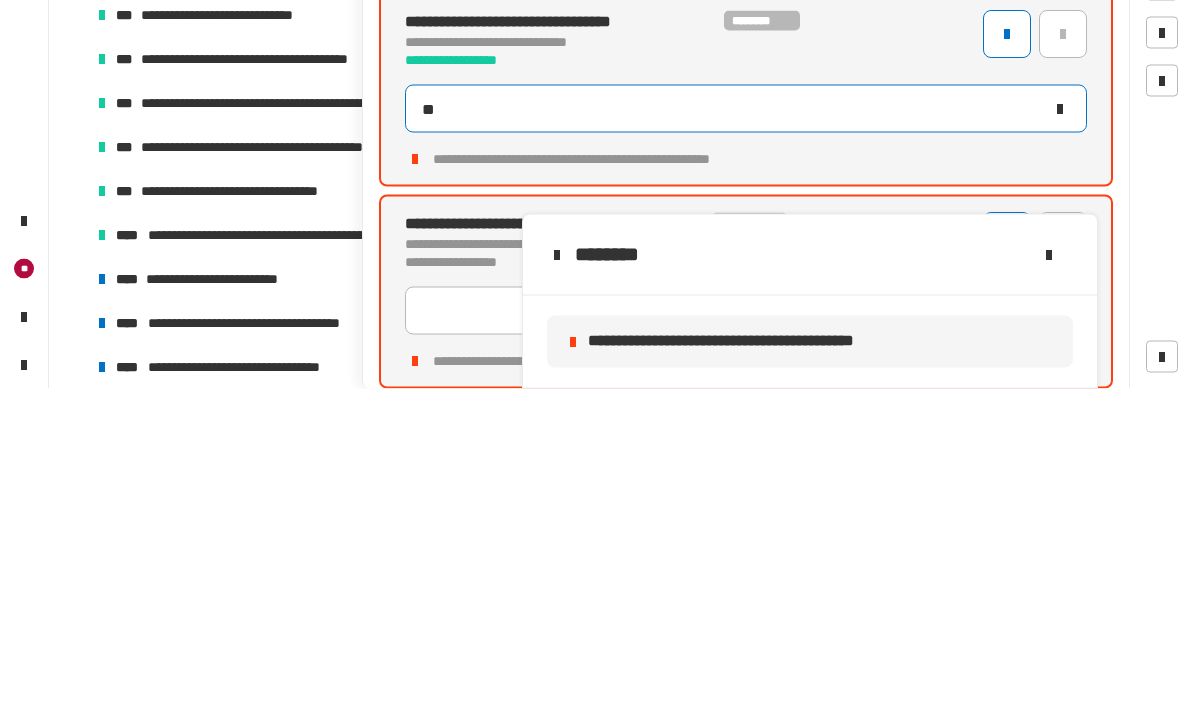 type on "**" 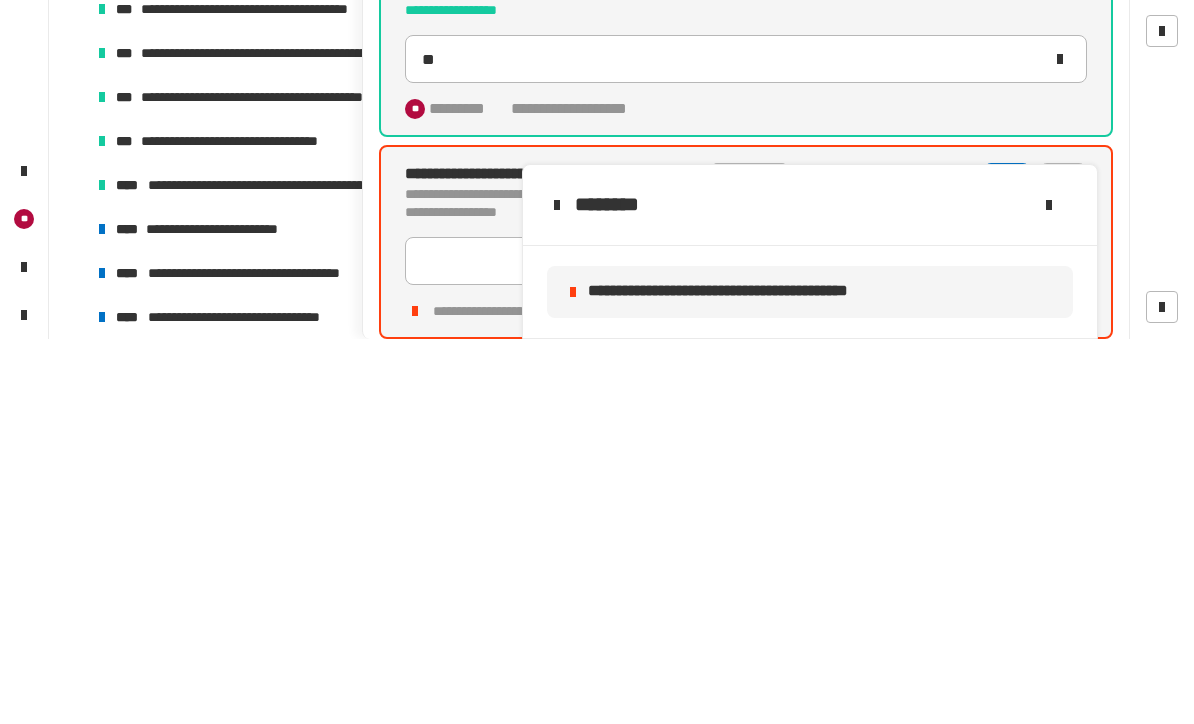 click 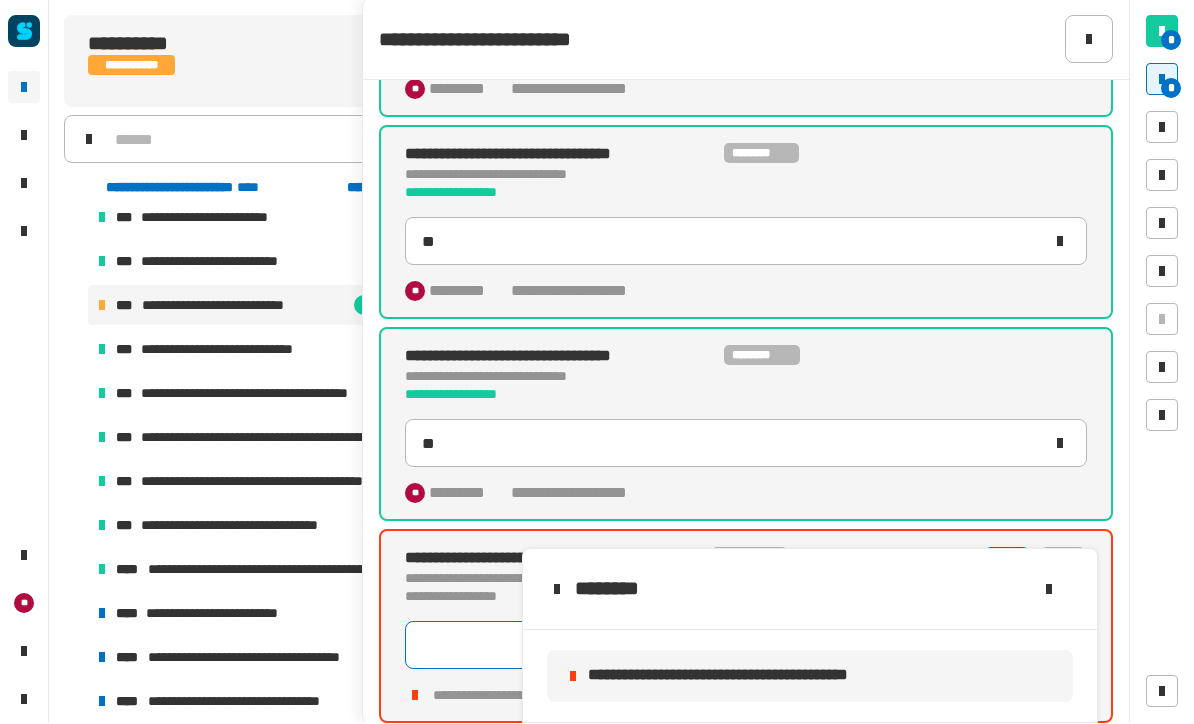 click 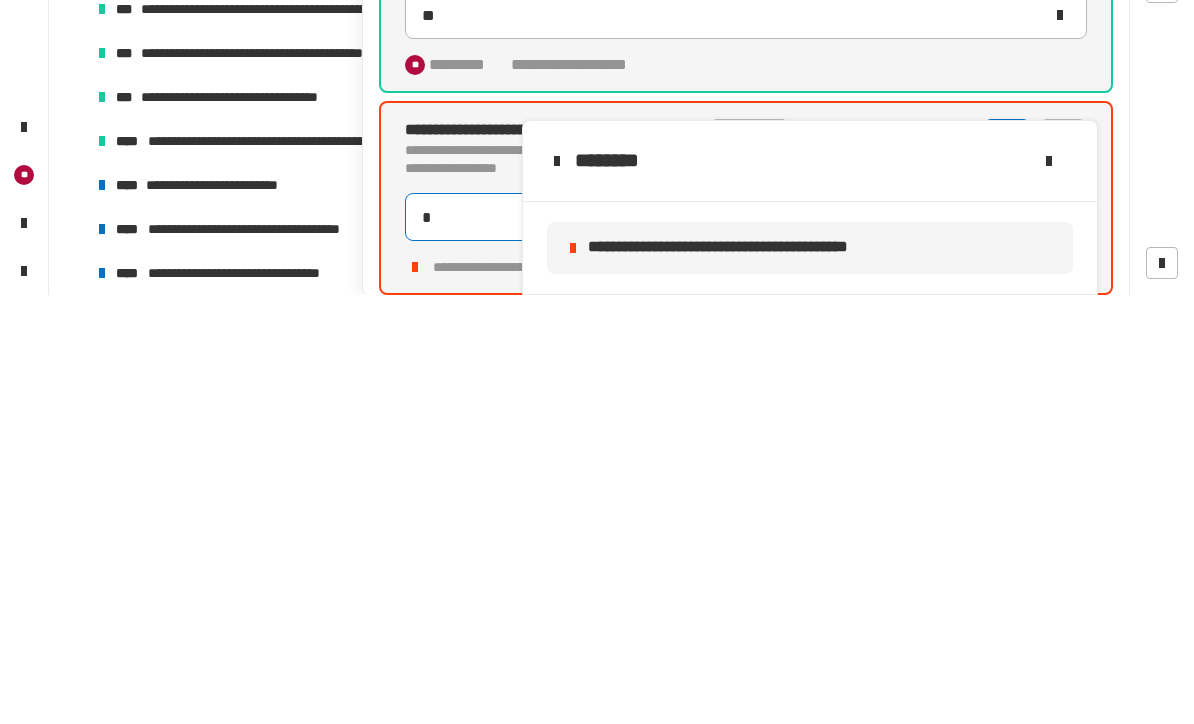 scroll, scrollTop: 1, scrollLeft: 0, axis: vertical 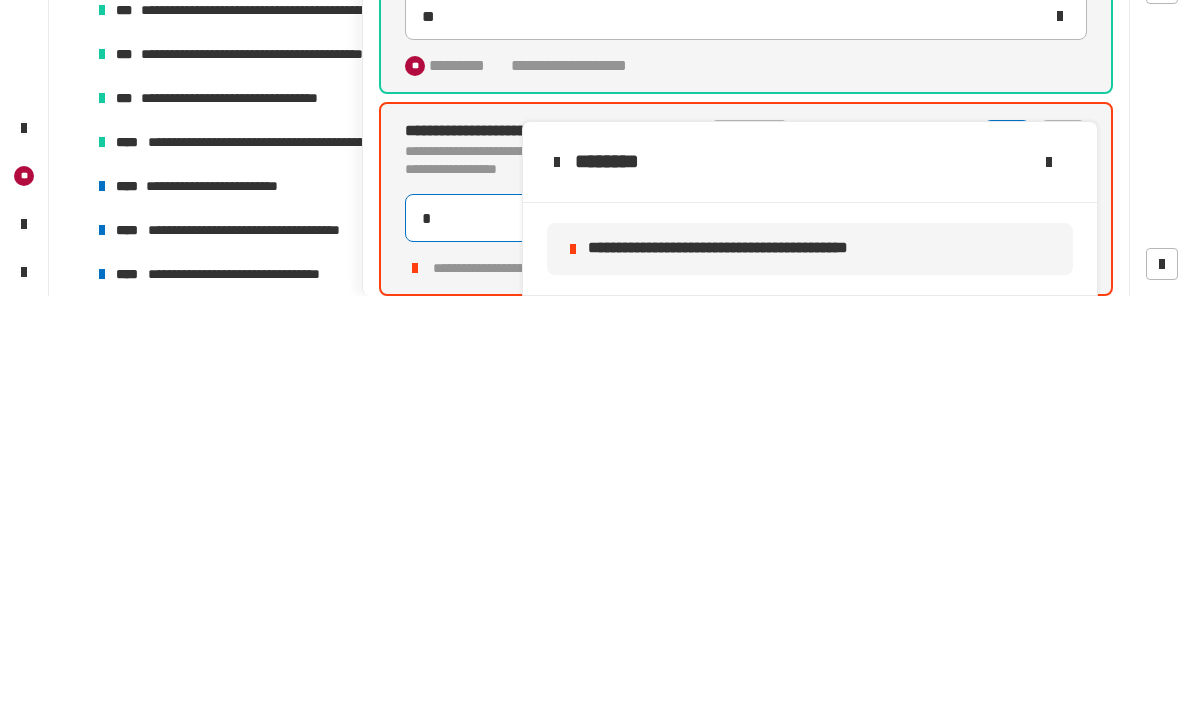 type on "**" 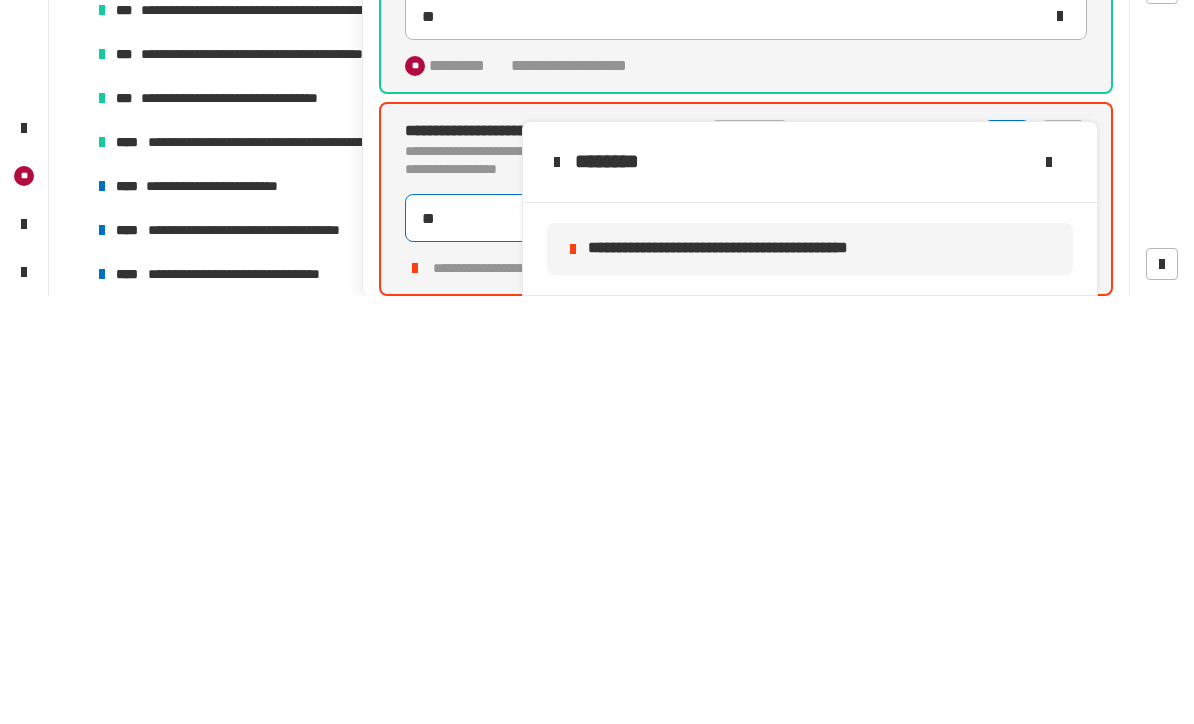 type on "**" 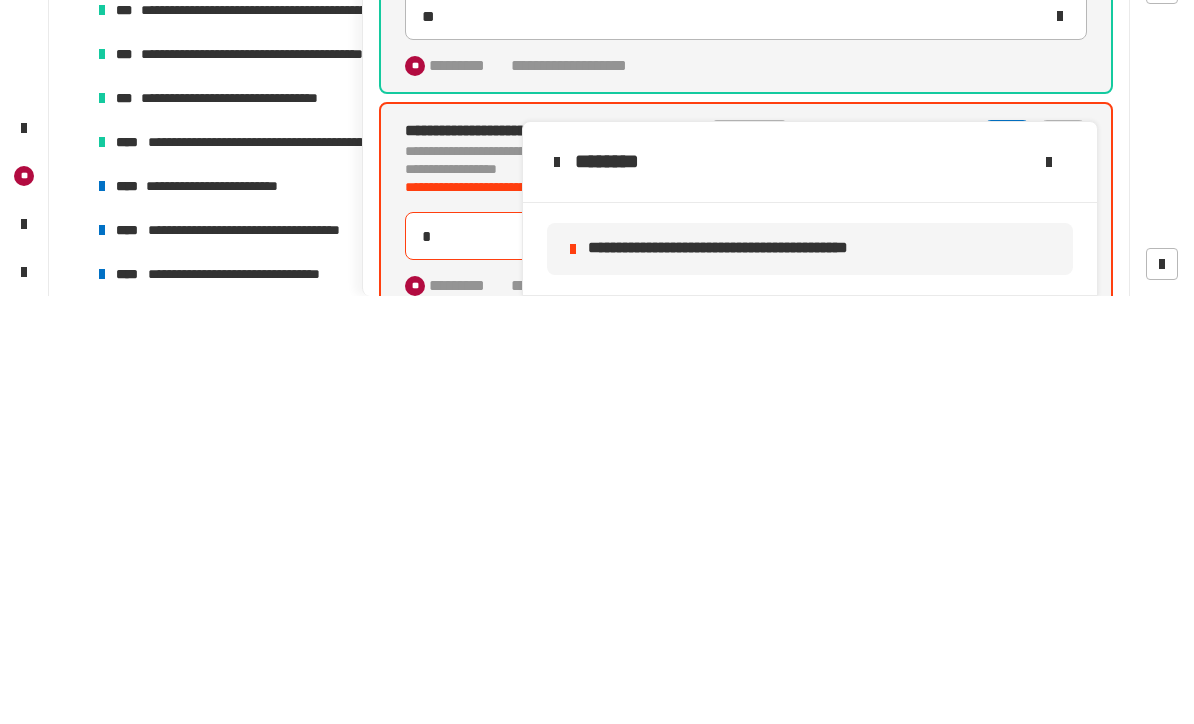 type on "**" 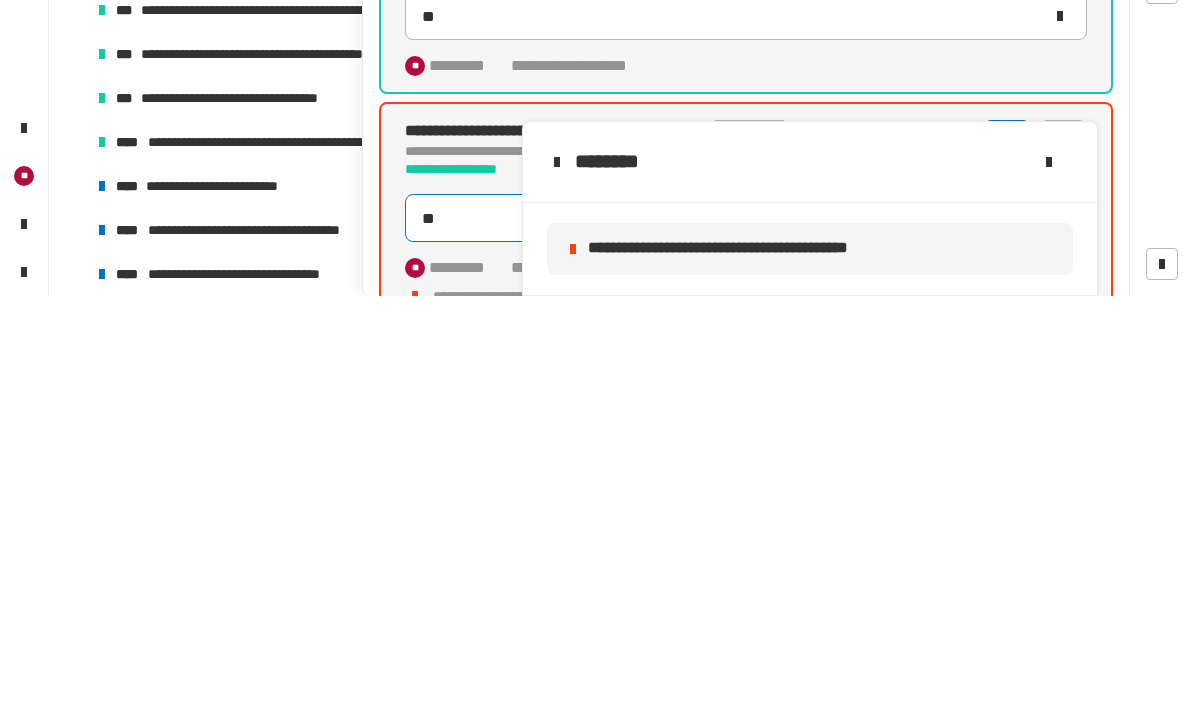scroll, scrollTop: 173, scrollLeft: 0, axis: vertical 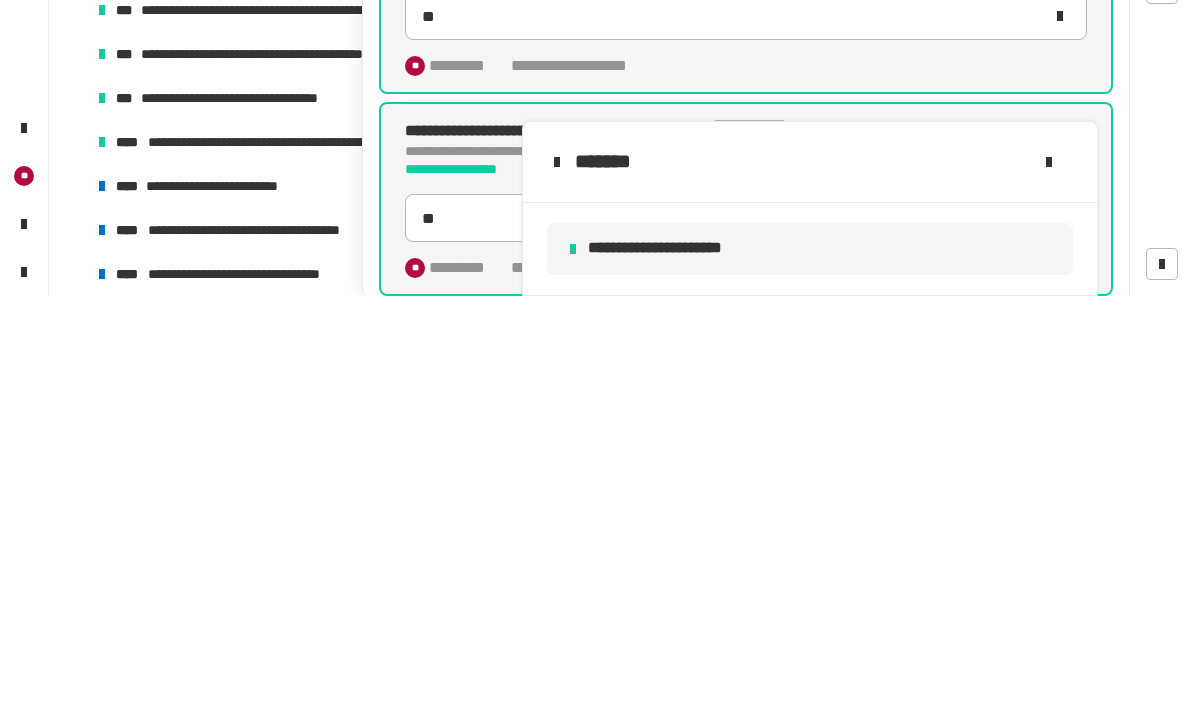 click 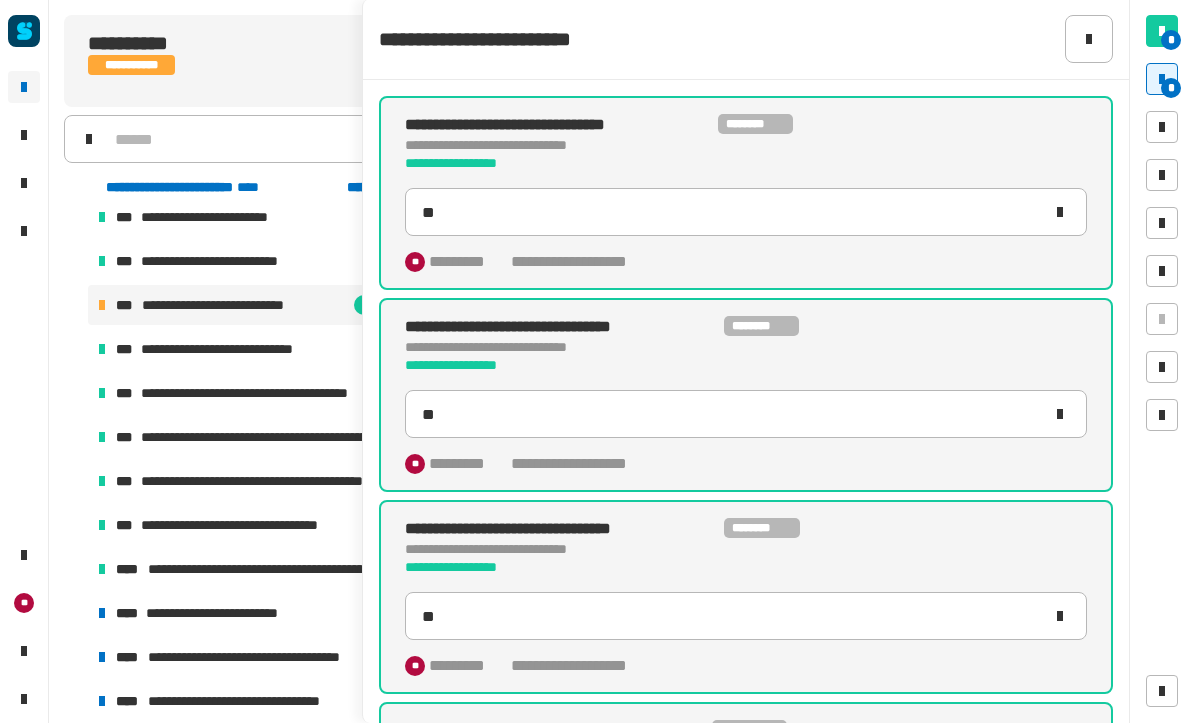 scroll, scrollTop: 0, scrollLeft: 0, axis: both 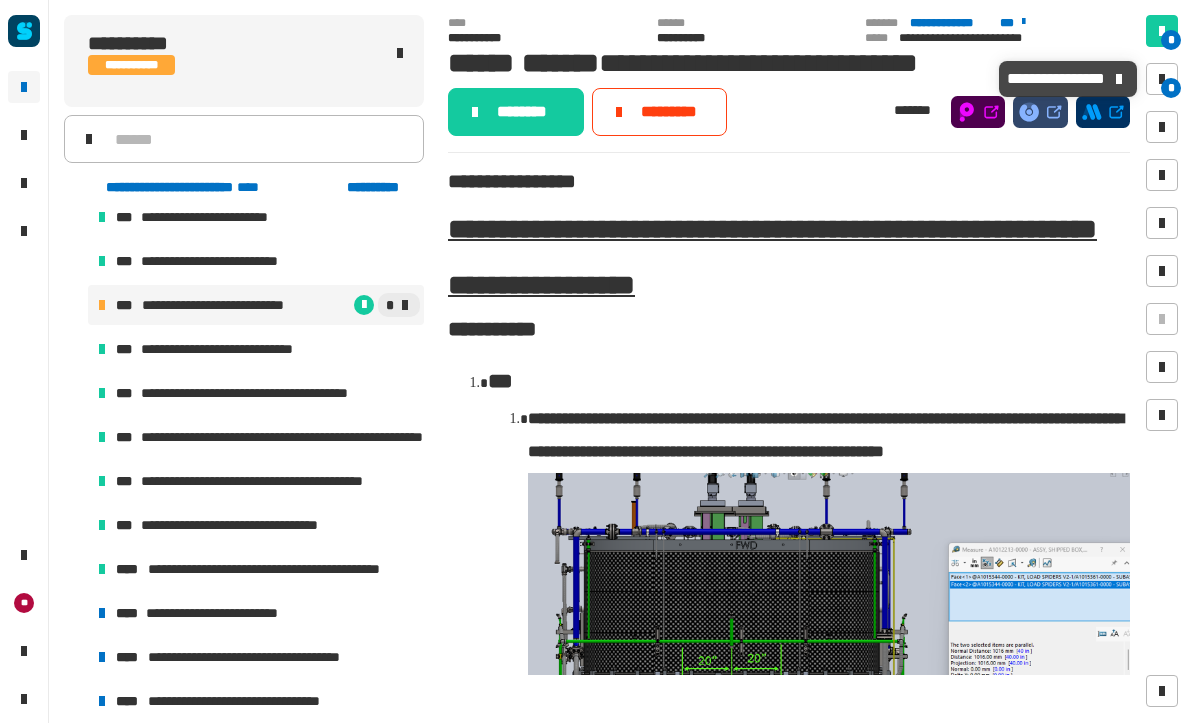 click on "********" 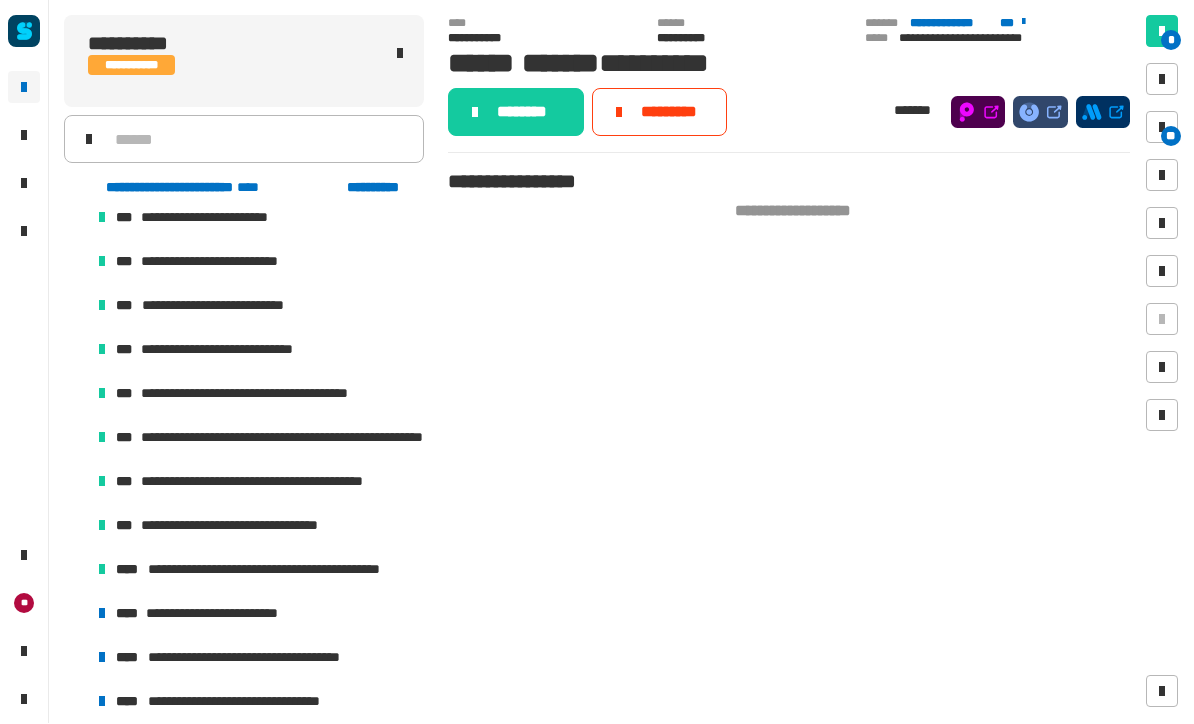 click on "**********" at bounding box center (227, 614) 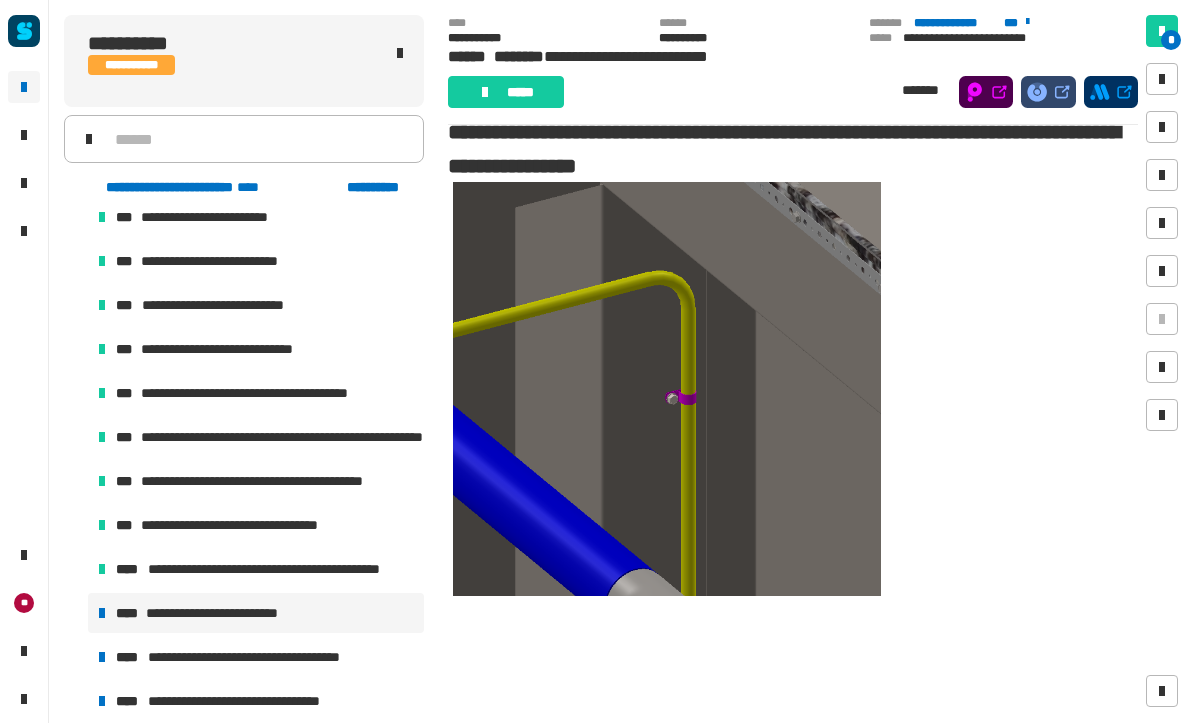 scroll, scrollTop: 167, scrollLeft: 0, axis: vertical 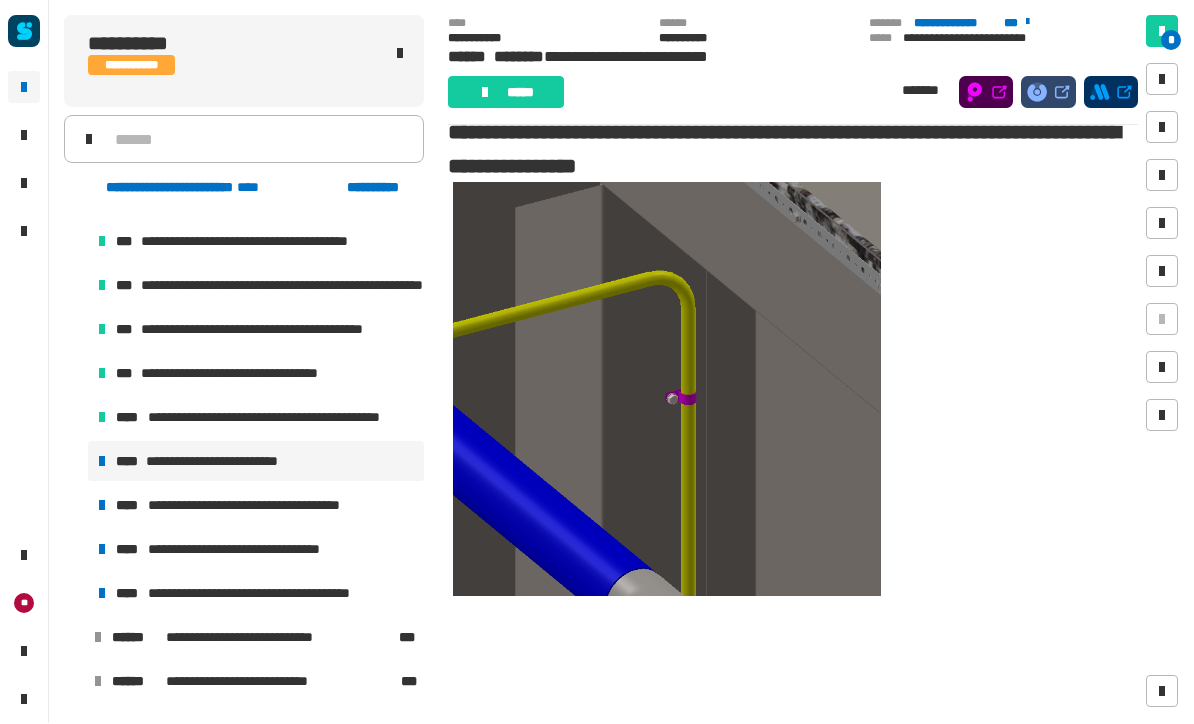 click on "**********" at bounding box center (255, 506) 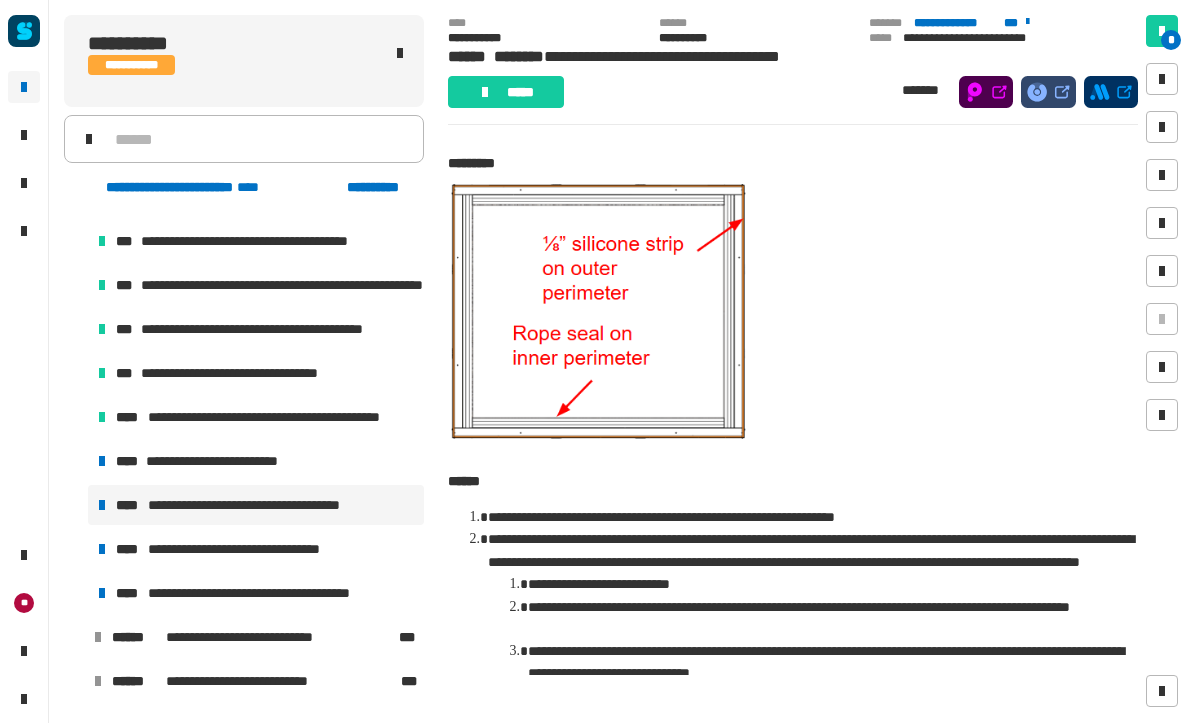 scroll, scrollTop: 247, scrollLeft: 0, axis: vertical 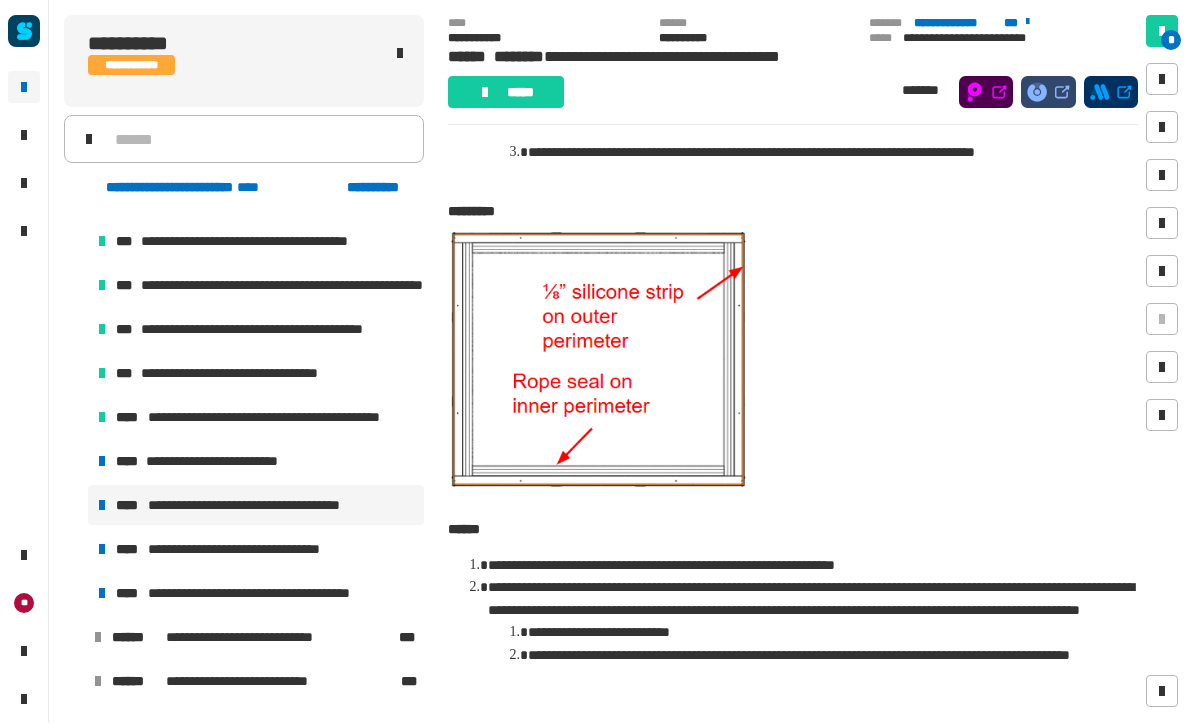 click on "**********" at bounding box center (227, 462) 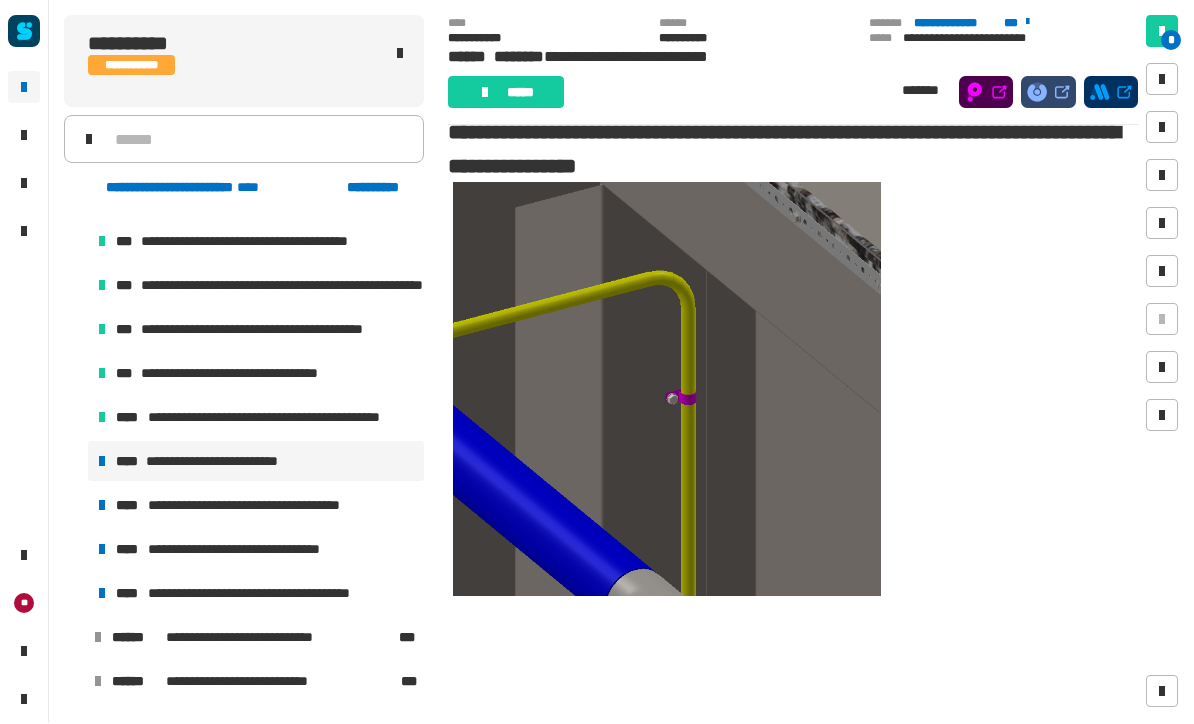 scroll, scrollTop: 167, scrollLeft: 0, axis: vertical 